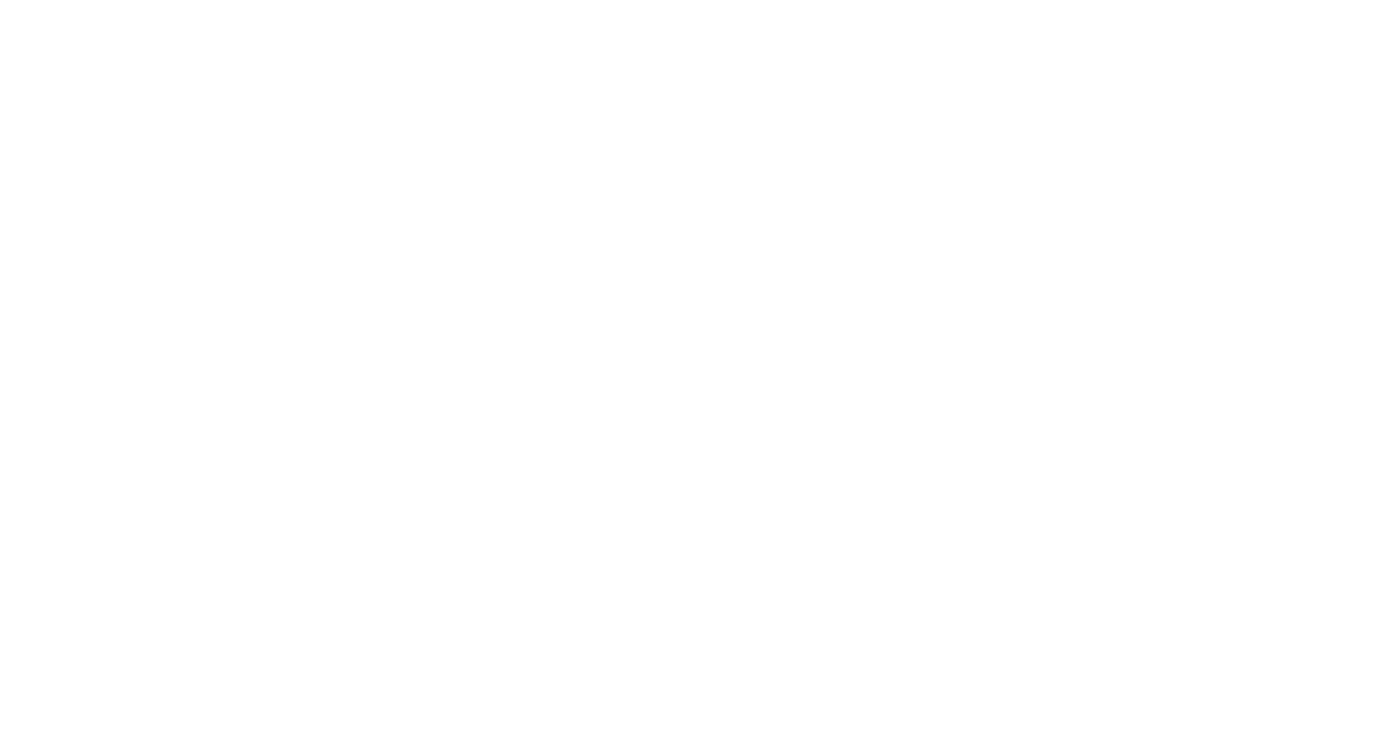 scroll, scrollTop: 0, scrollLeft: 0, axis: both 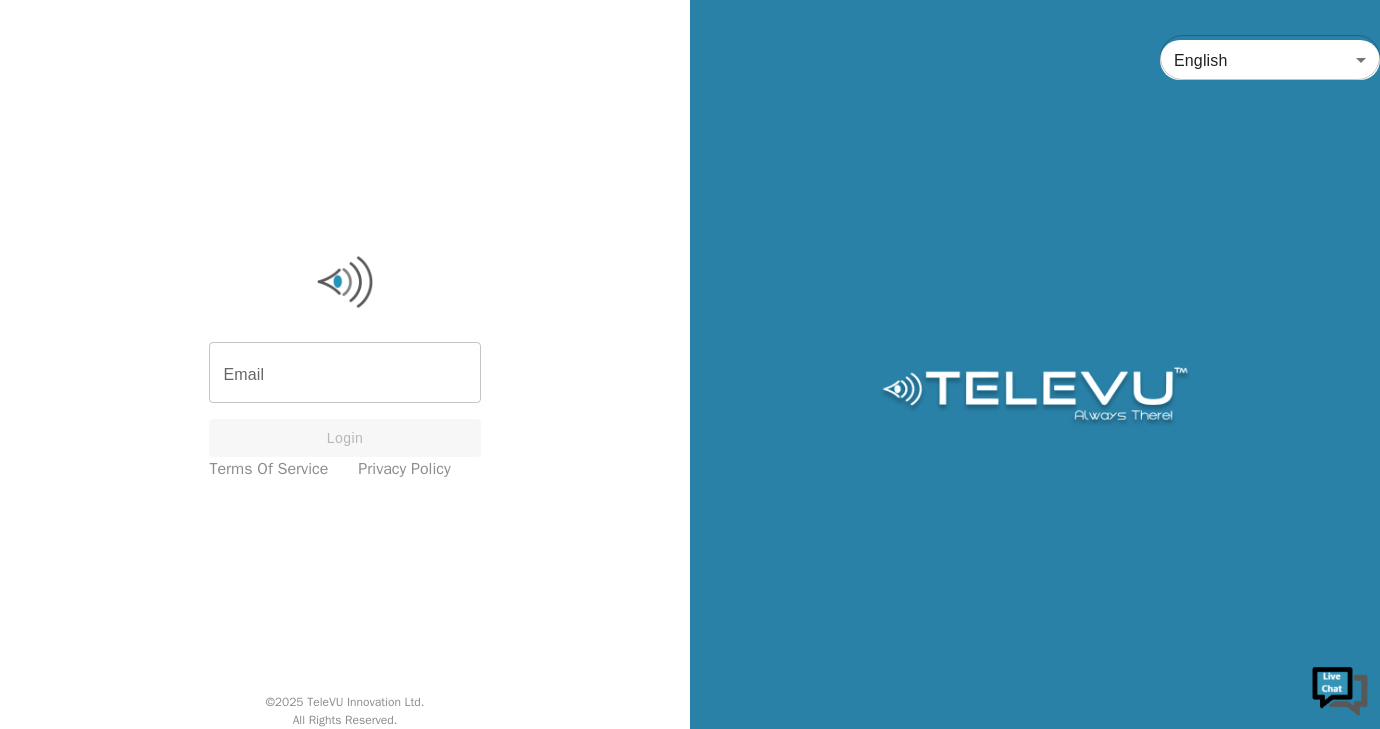 click on "Email" at bounding box center [344, 375] 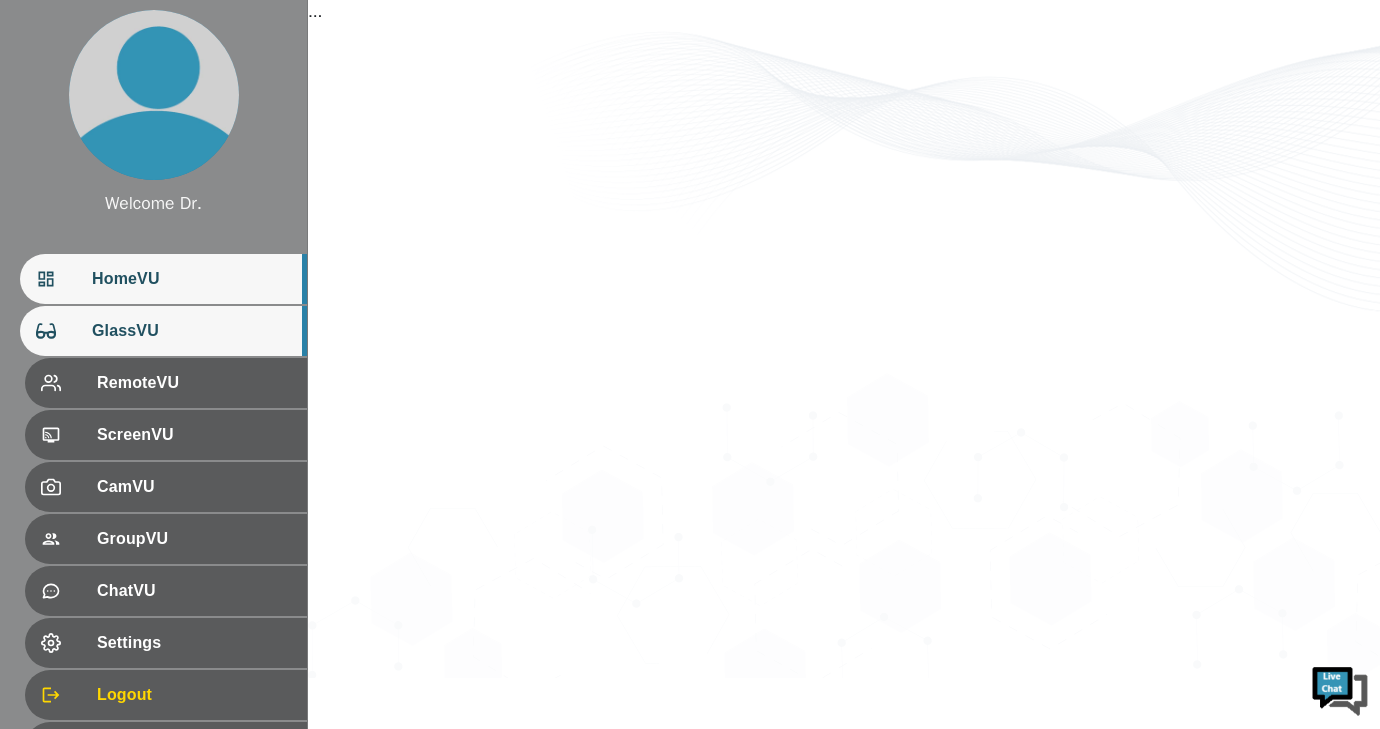 click on "GlassVU" at bounding box center (191, 331) 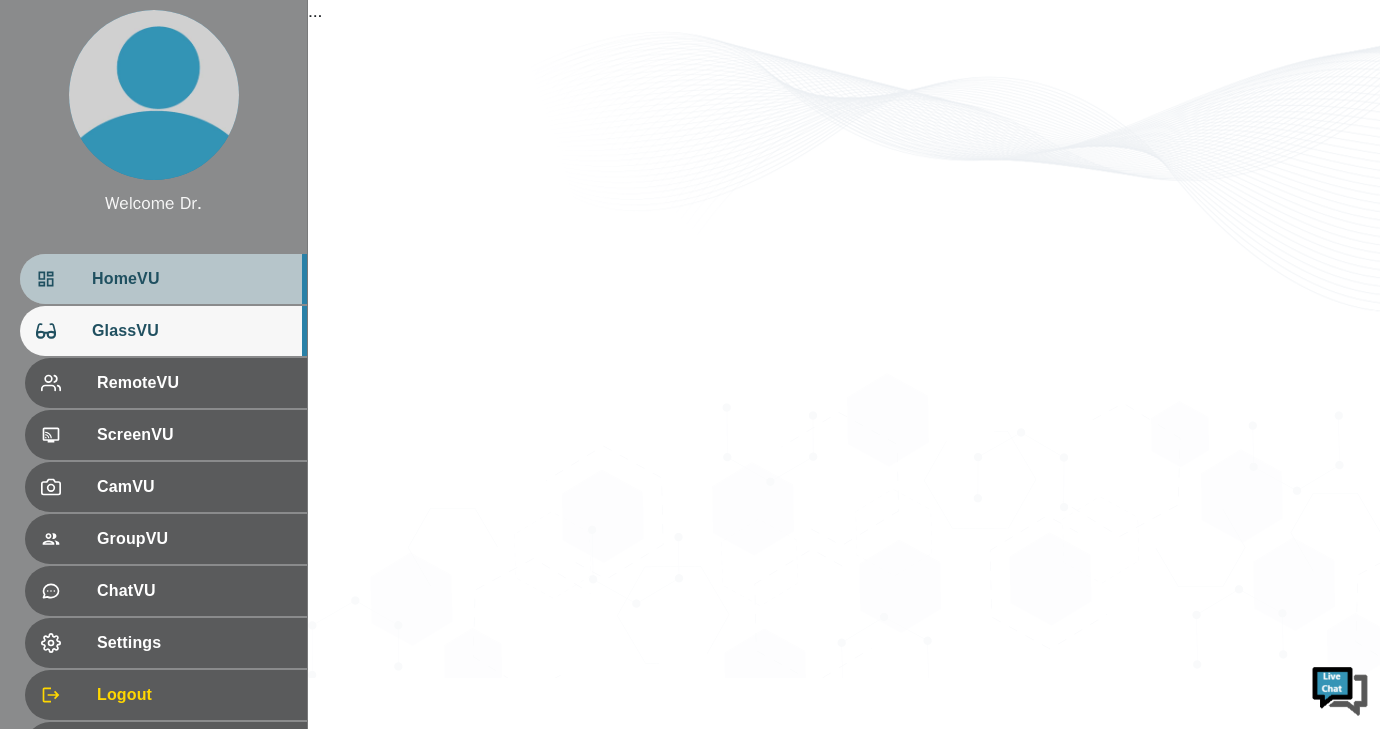 click on "HomeVU" at bounding box center (191, 279) 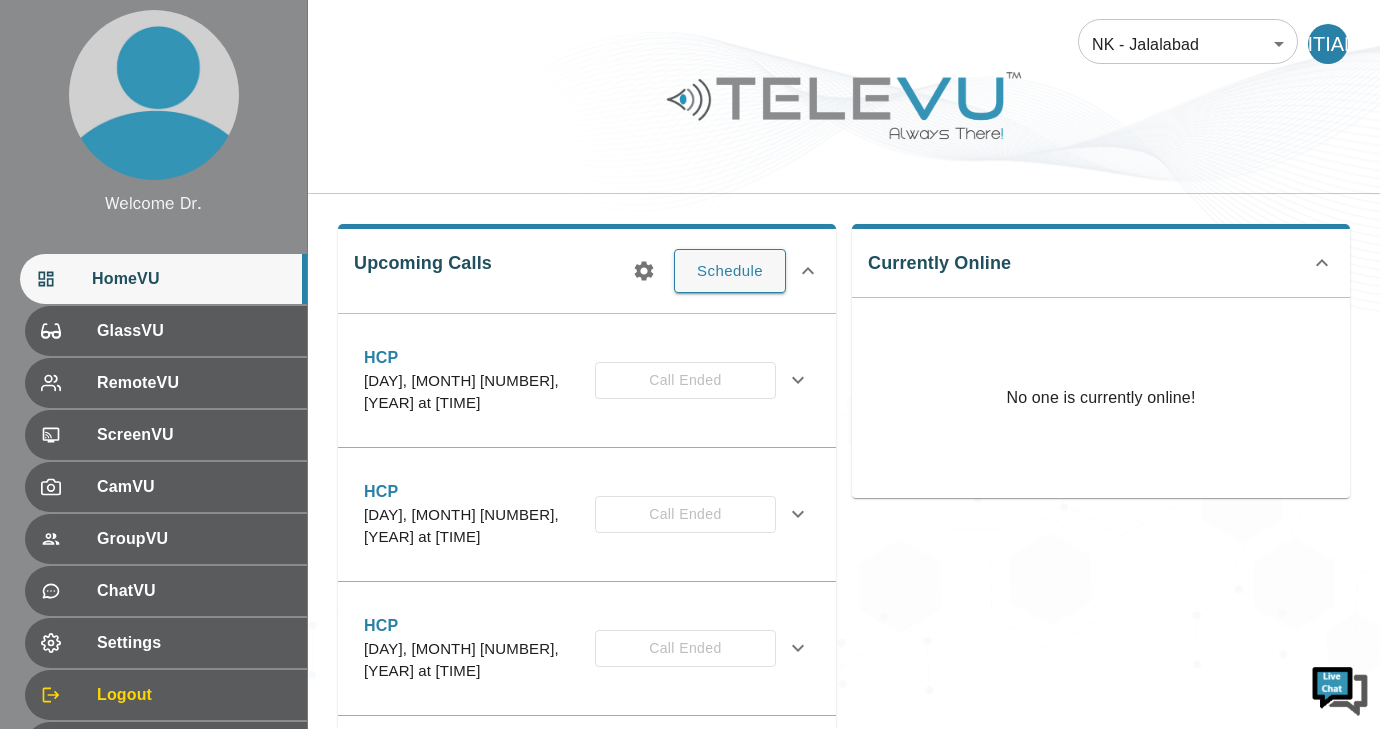 scroll, scrollTop: 0, scrollLeft: 0, axis: both 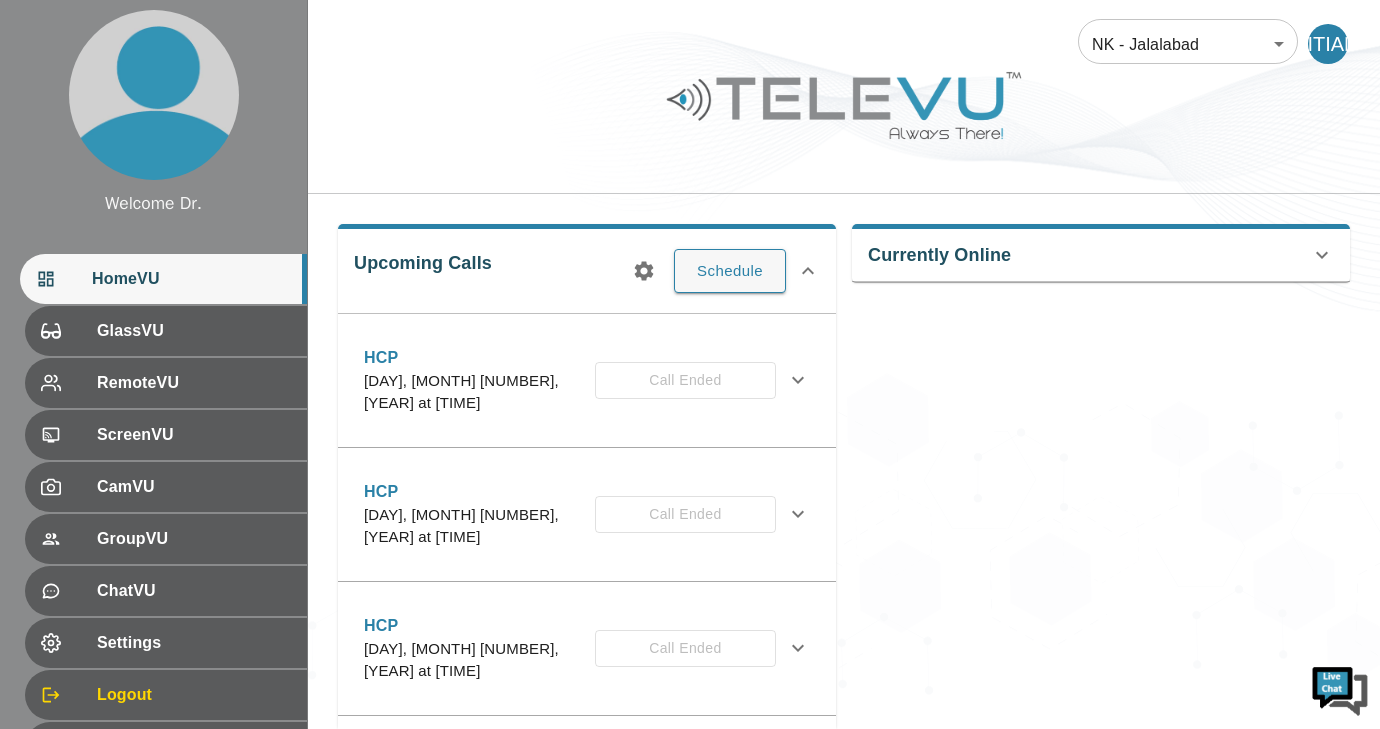 click 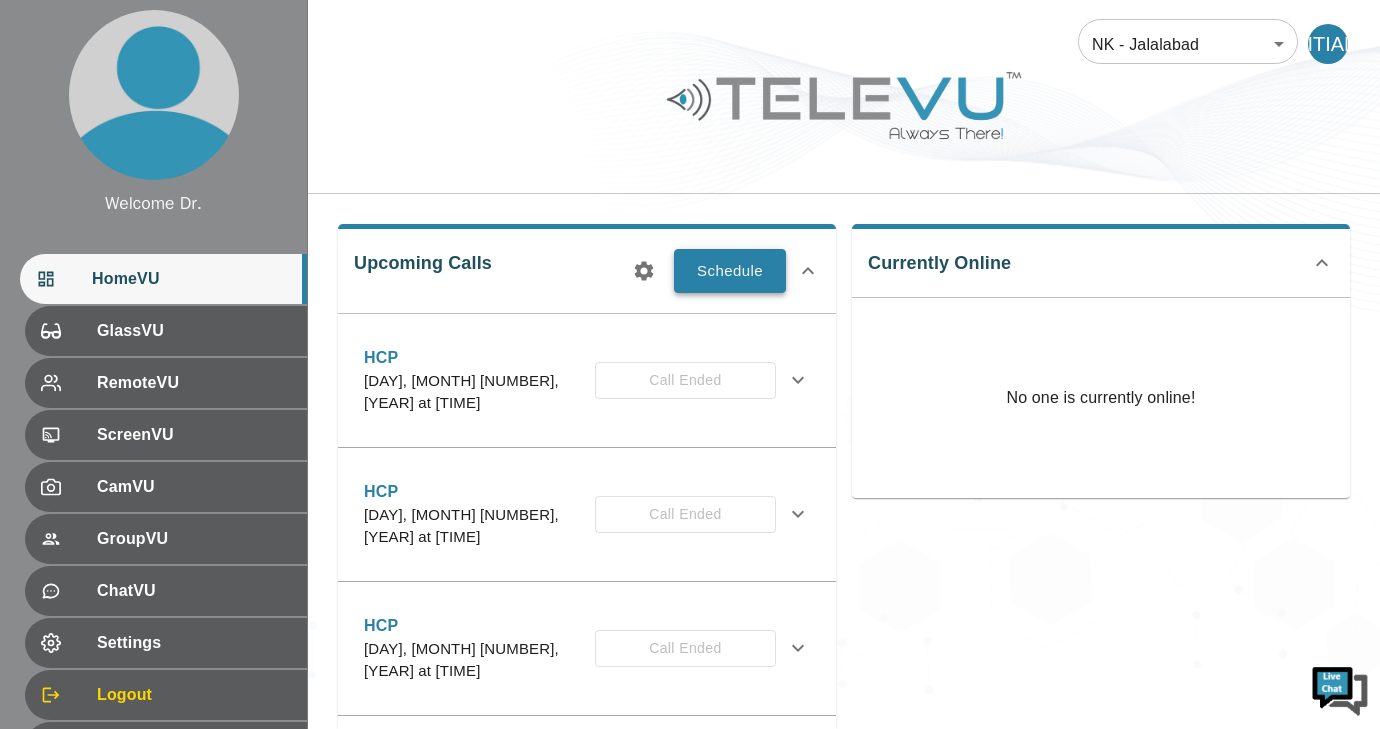 click on "Schedule" at bounding box center [730, 271] 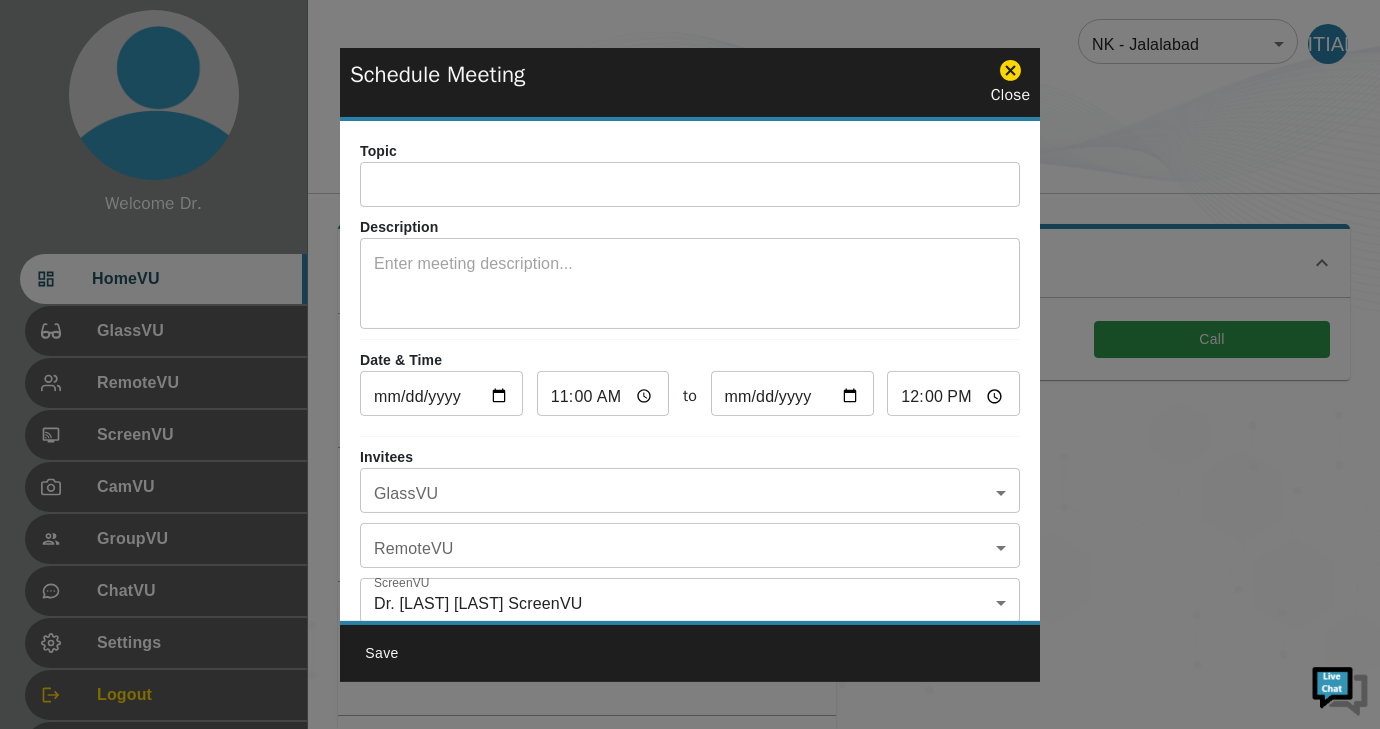 click 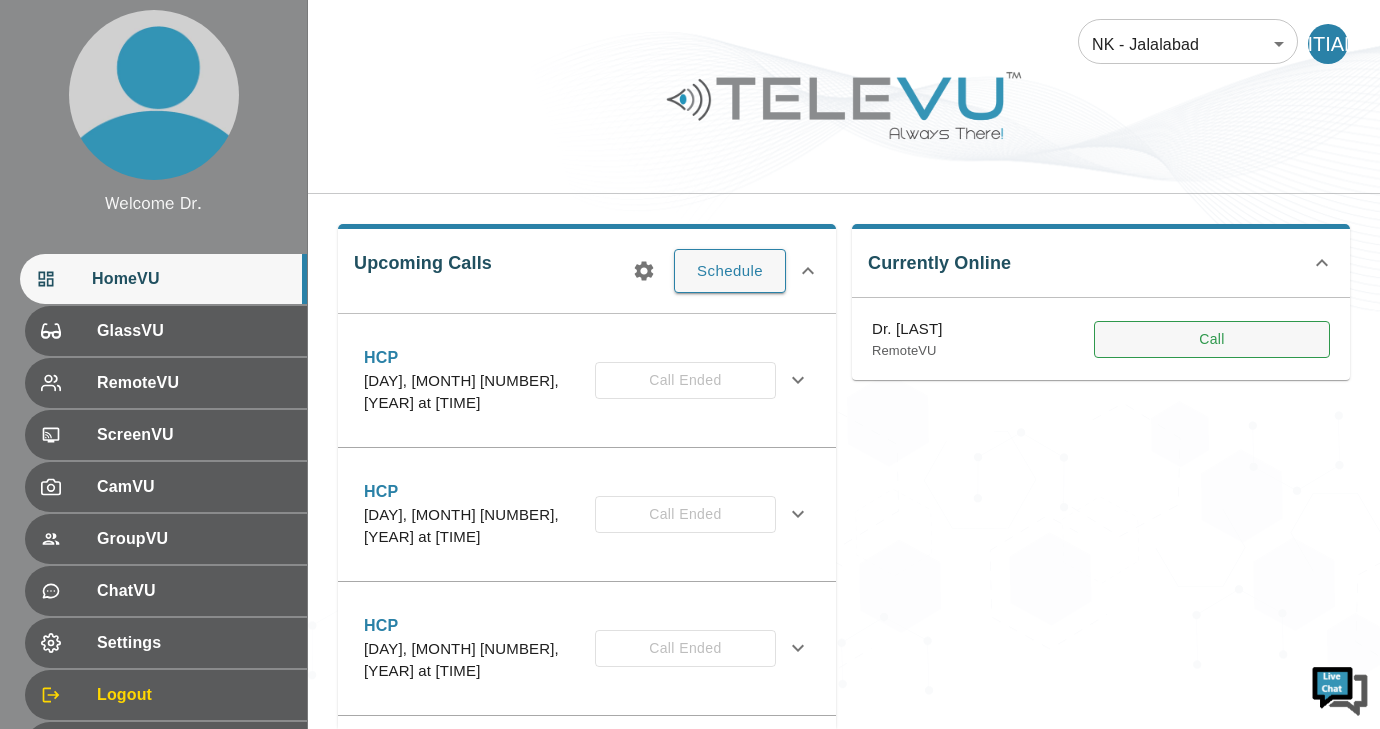 click on "Call" at bounding box center [1212, 339] 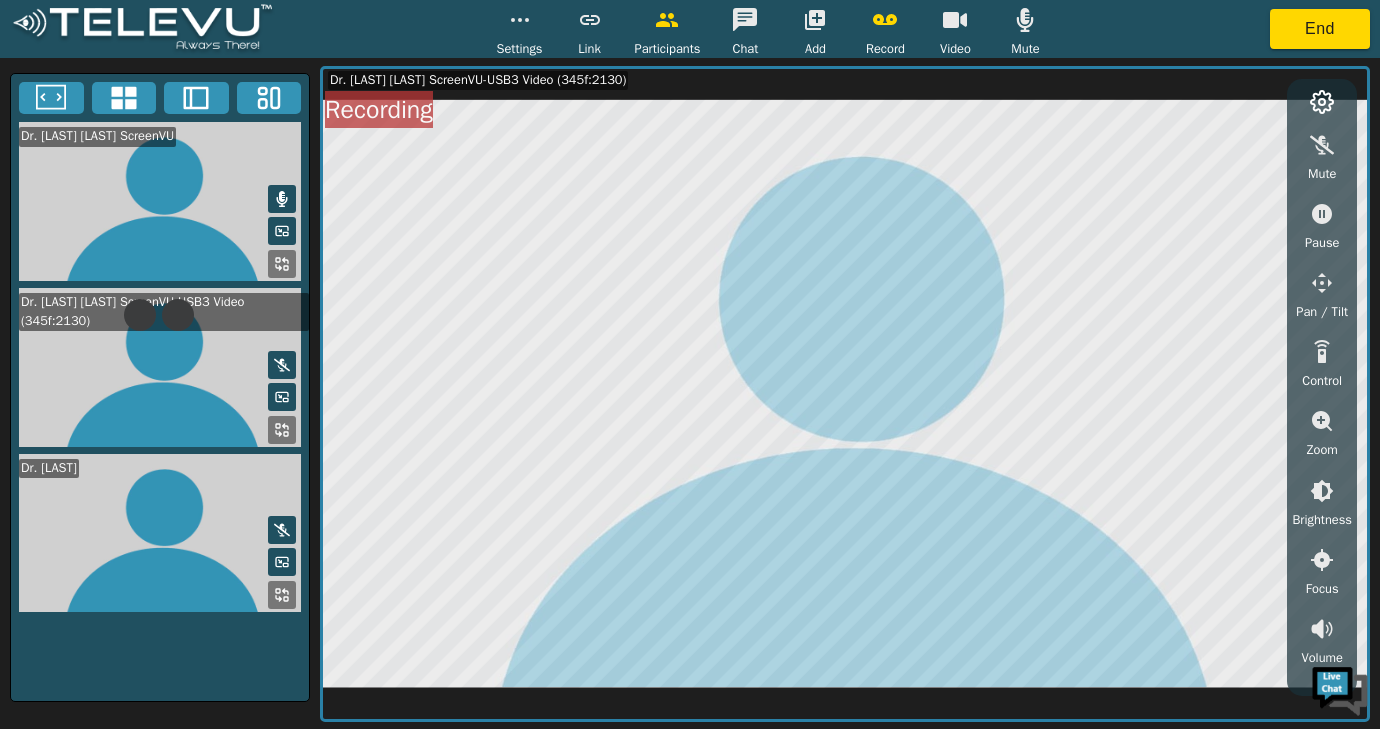 click 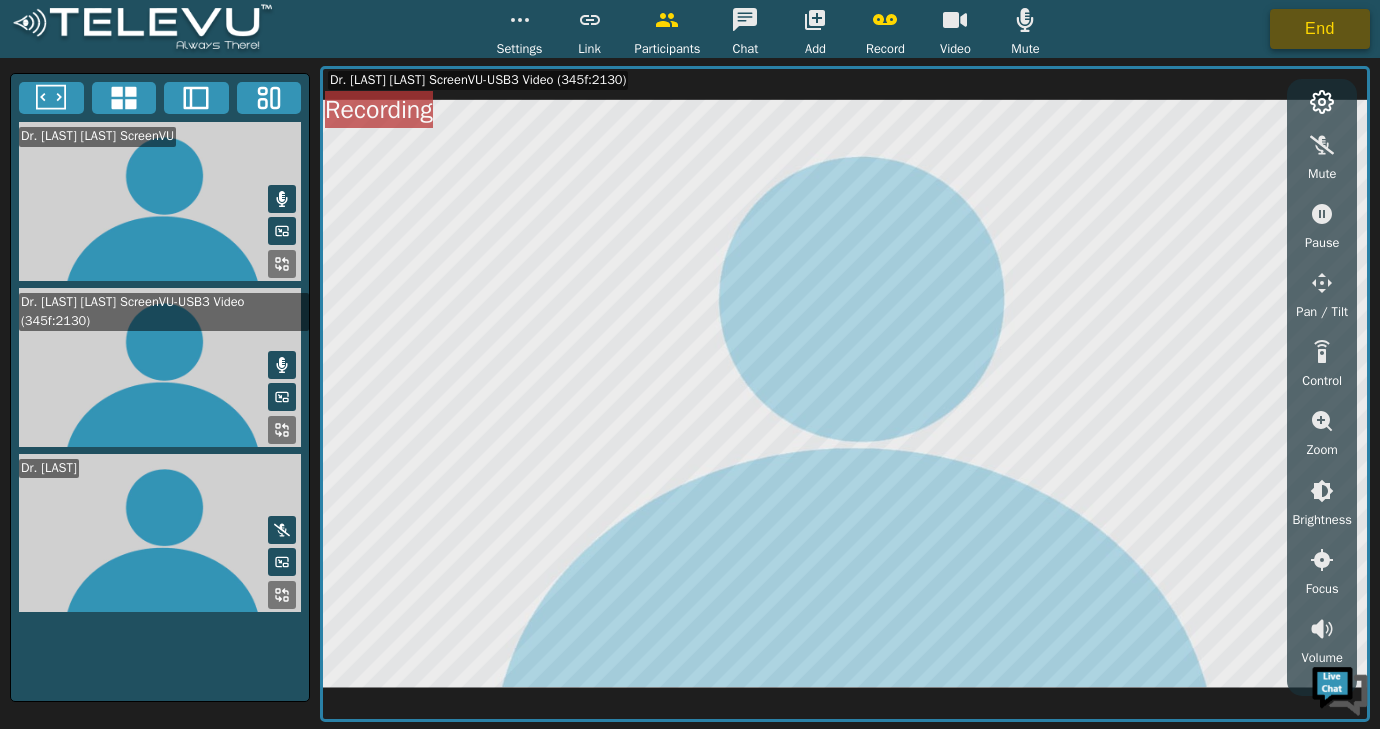 click on "End" at bounding box center [1320, 29] 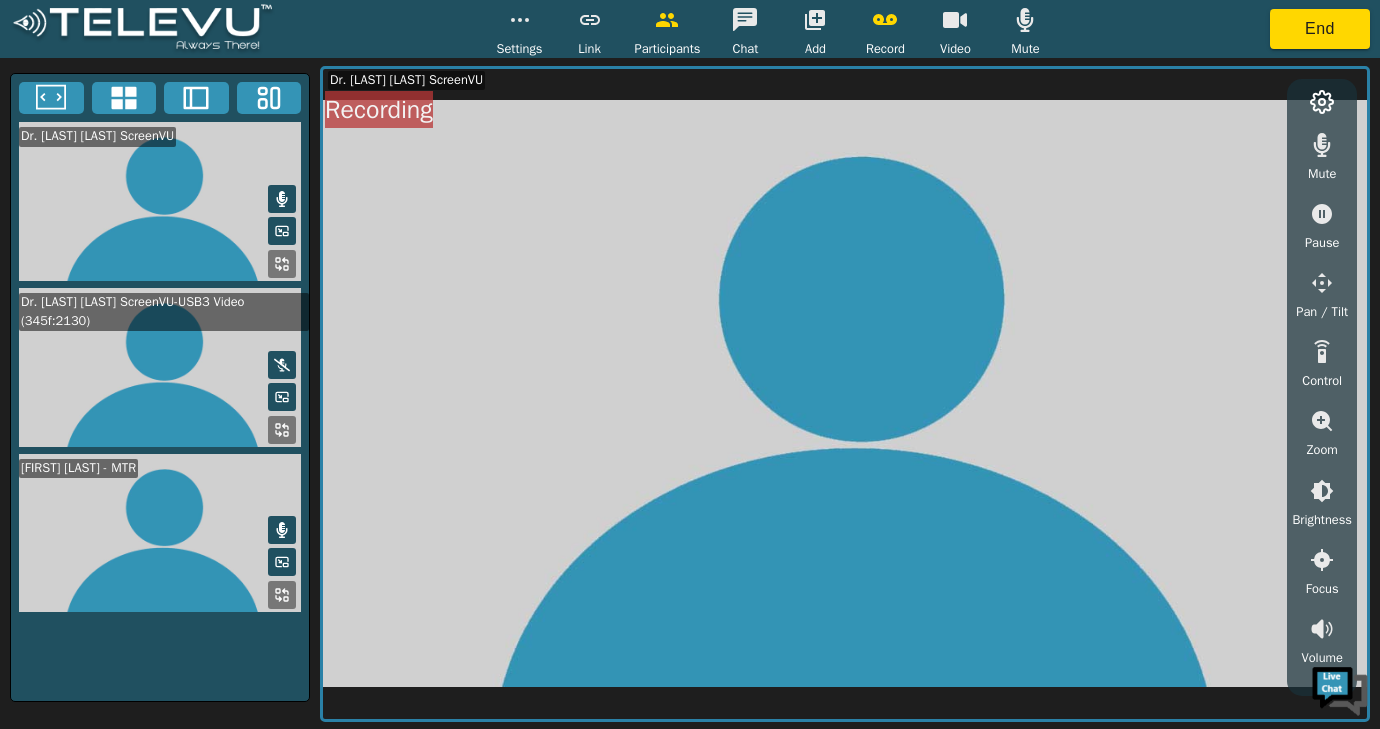 drag, startPoint x: 957, startPoint y: 272, endPoint x: 931, endPoint y: 275, distance: 26.172504 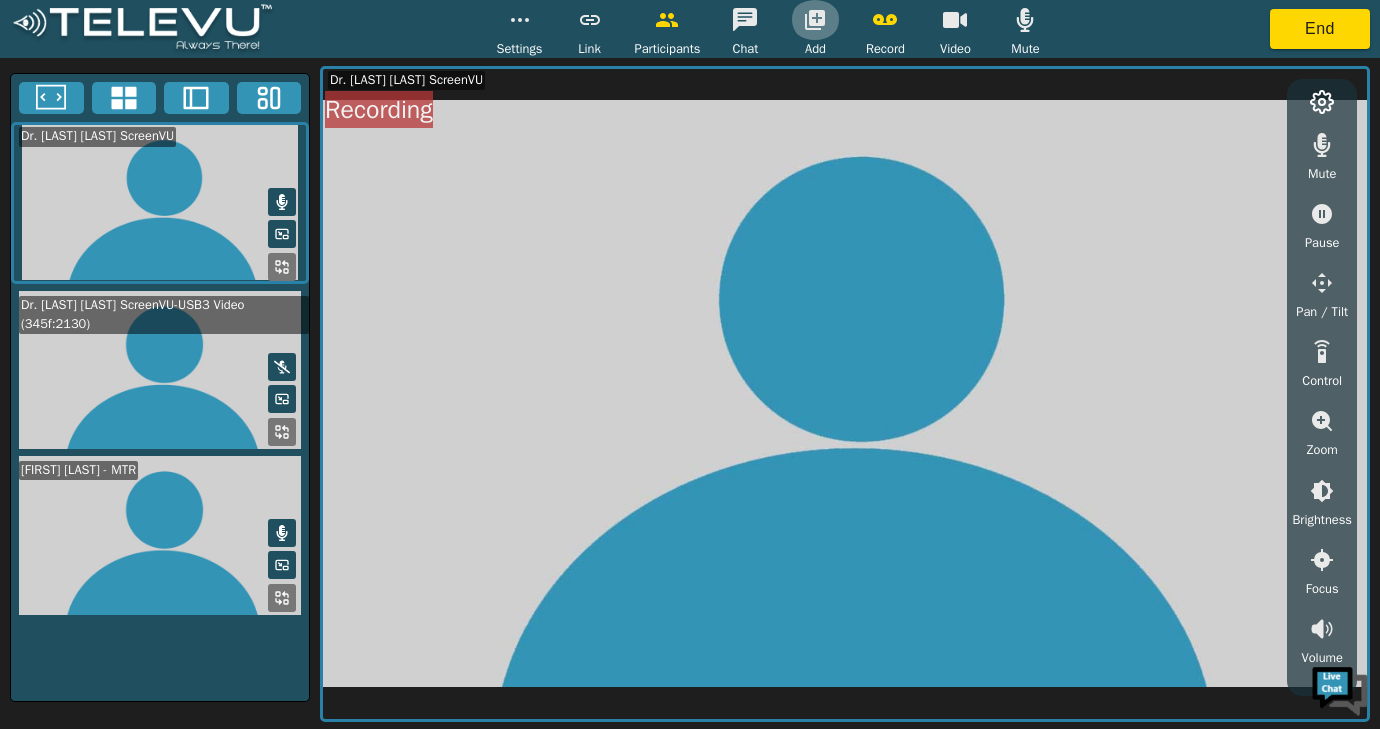 click 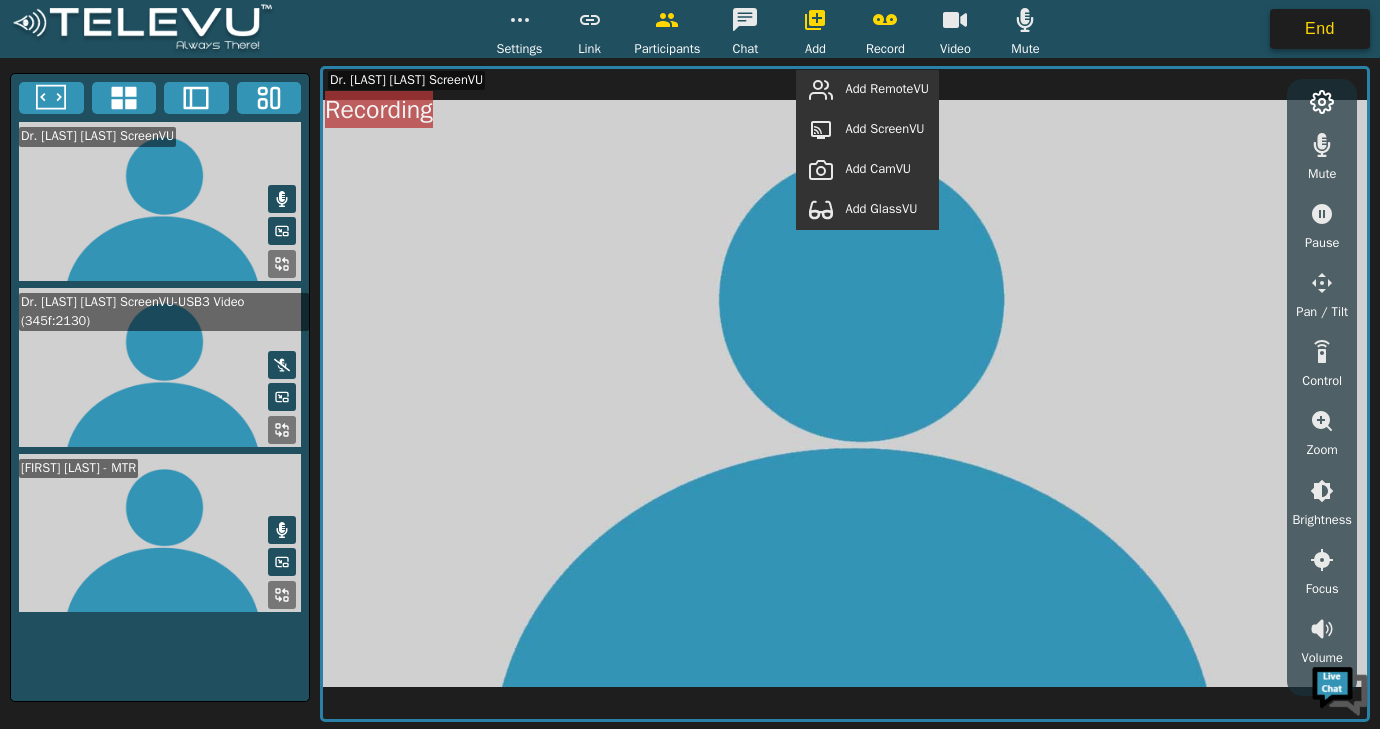 click on "End" at bounding box center (1320, 29) 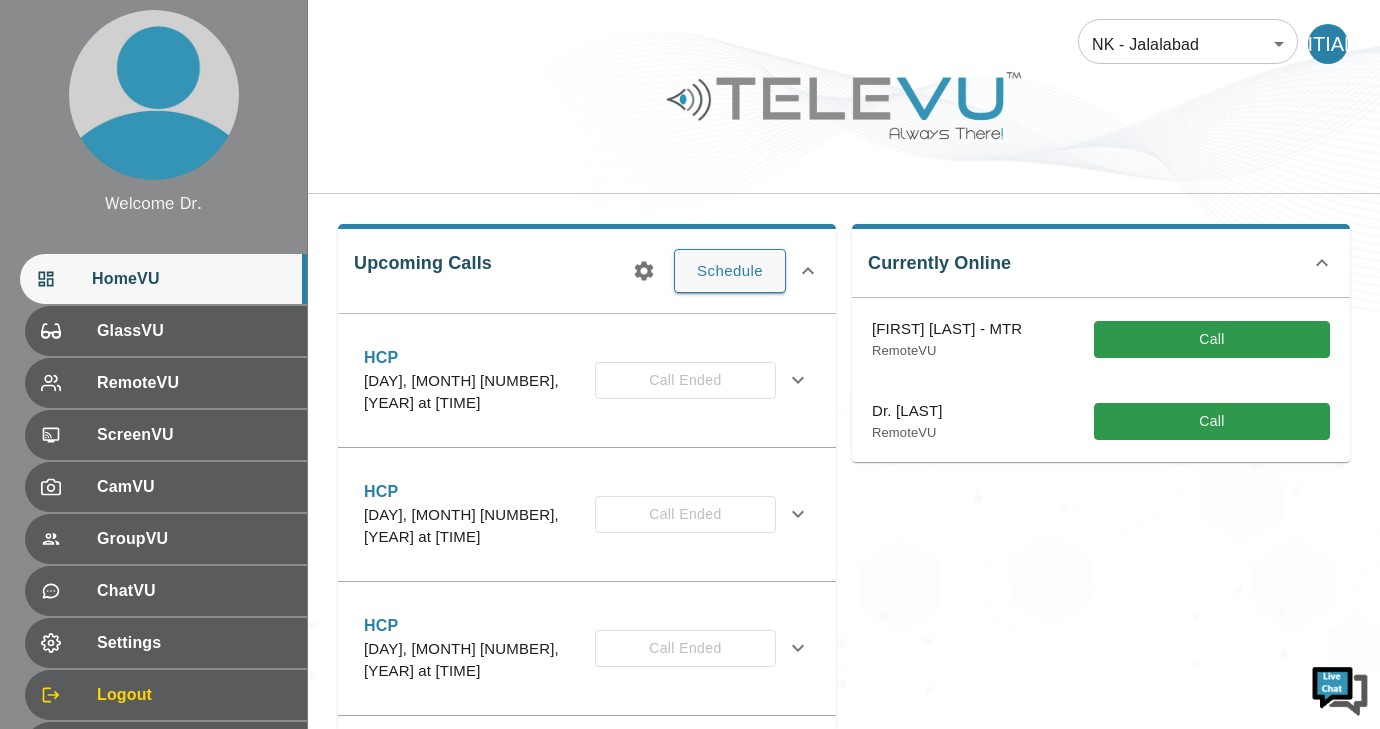 click 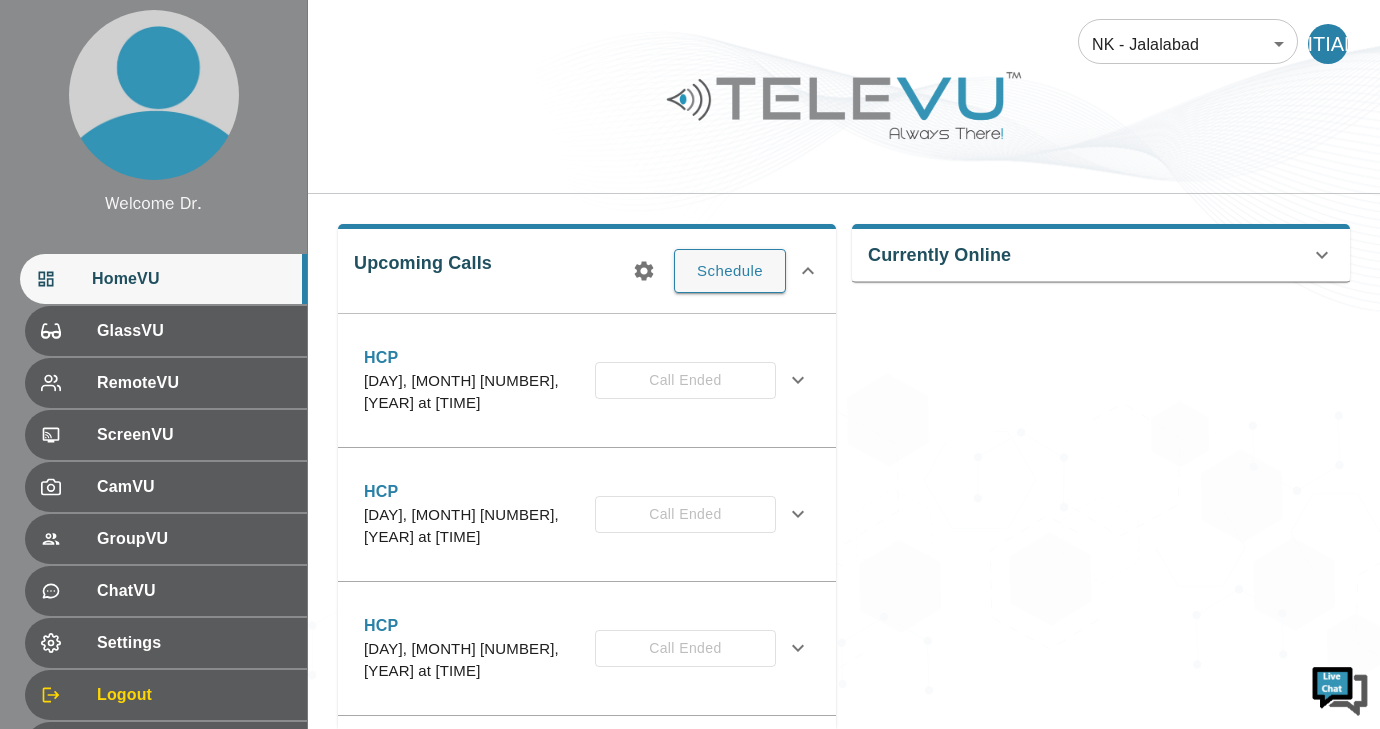 click 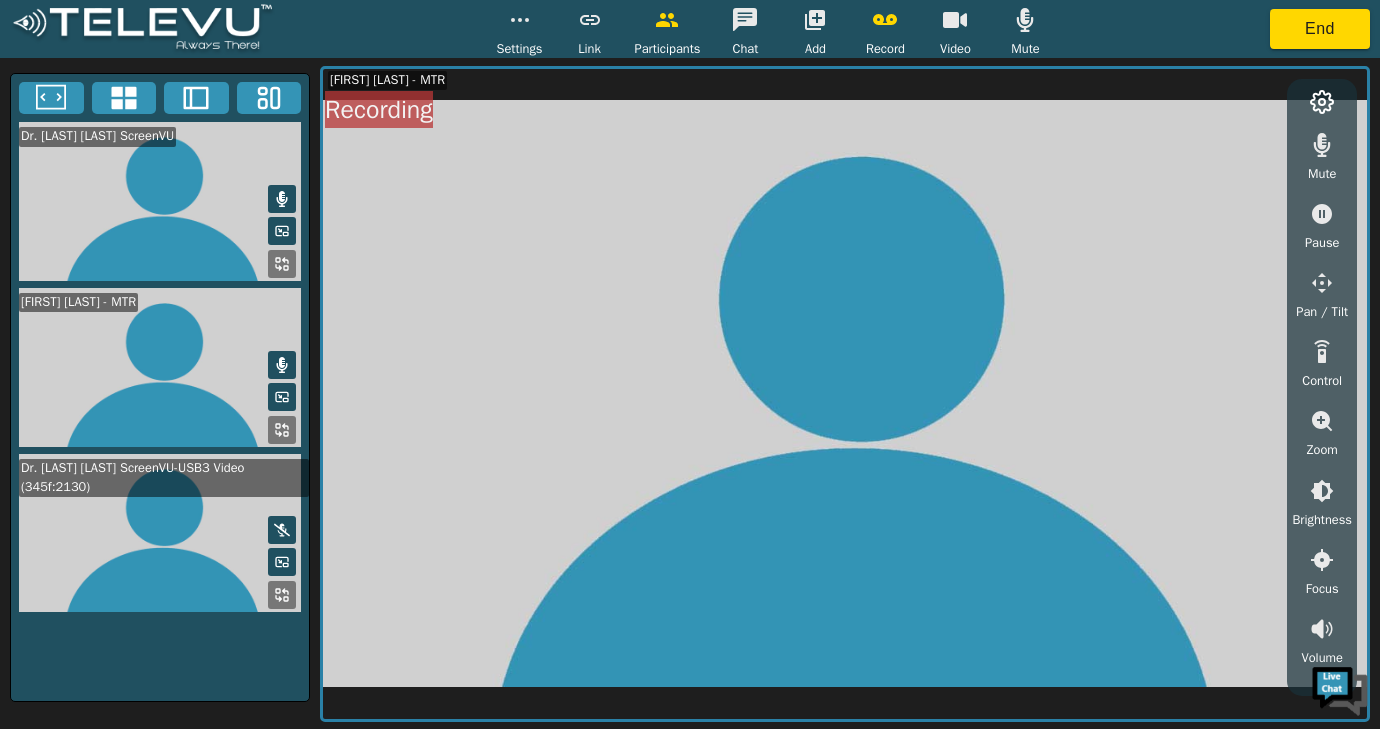 click 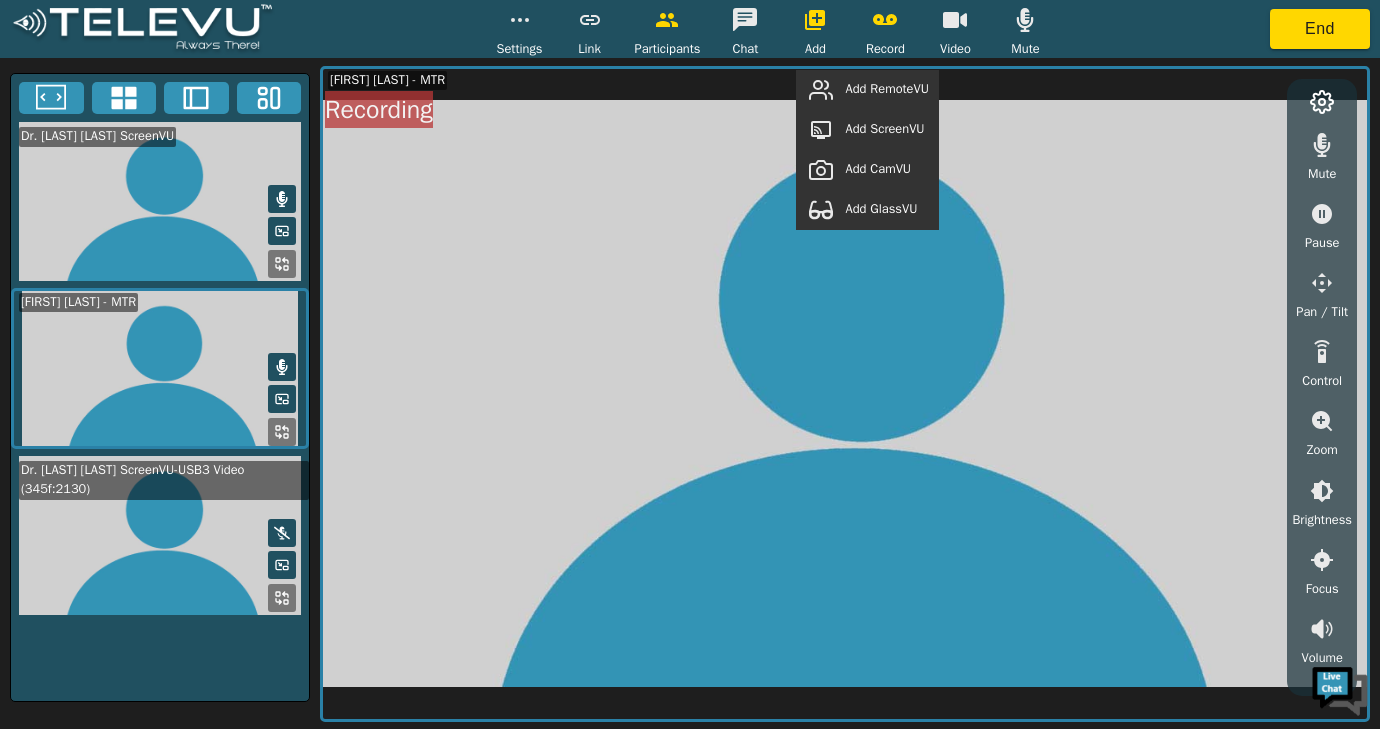 click on "Add RemoteVU" at bounding box center [887, 89] 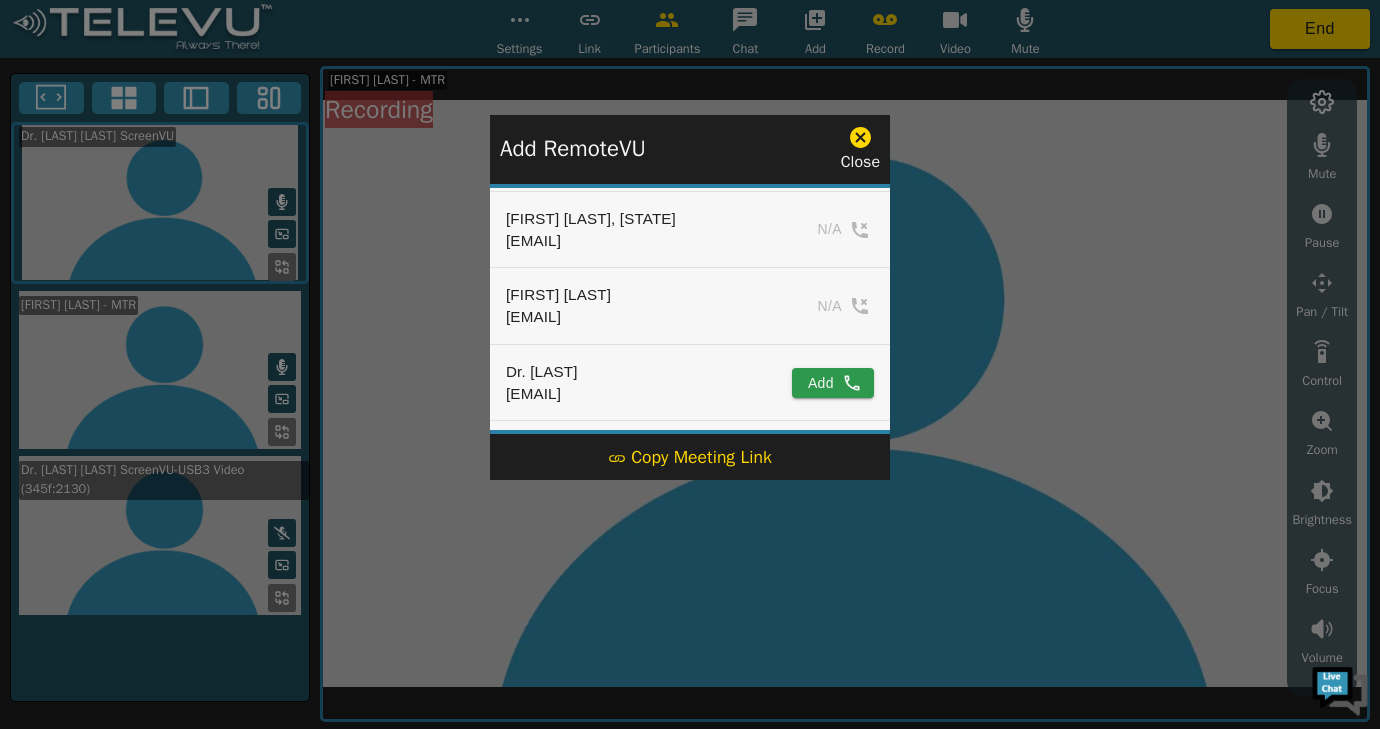scroll, scrollTop: 456, scrollLeft: 0, axis: vertical 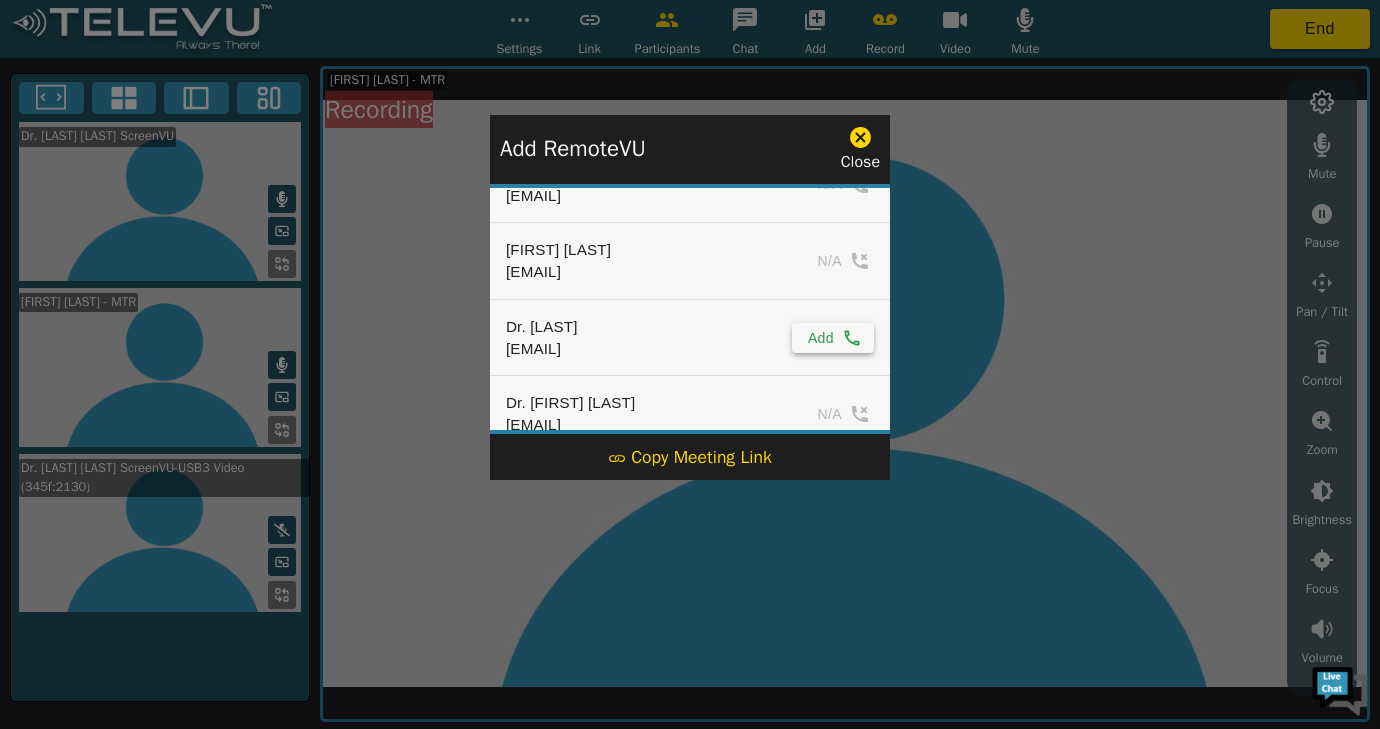 click on "Add" at bounding box center (833, 338) 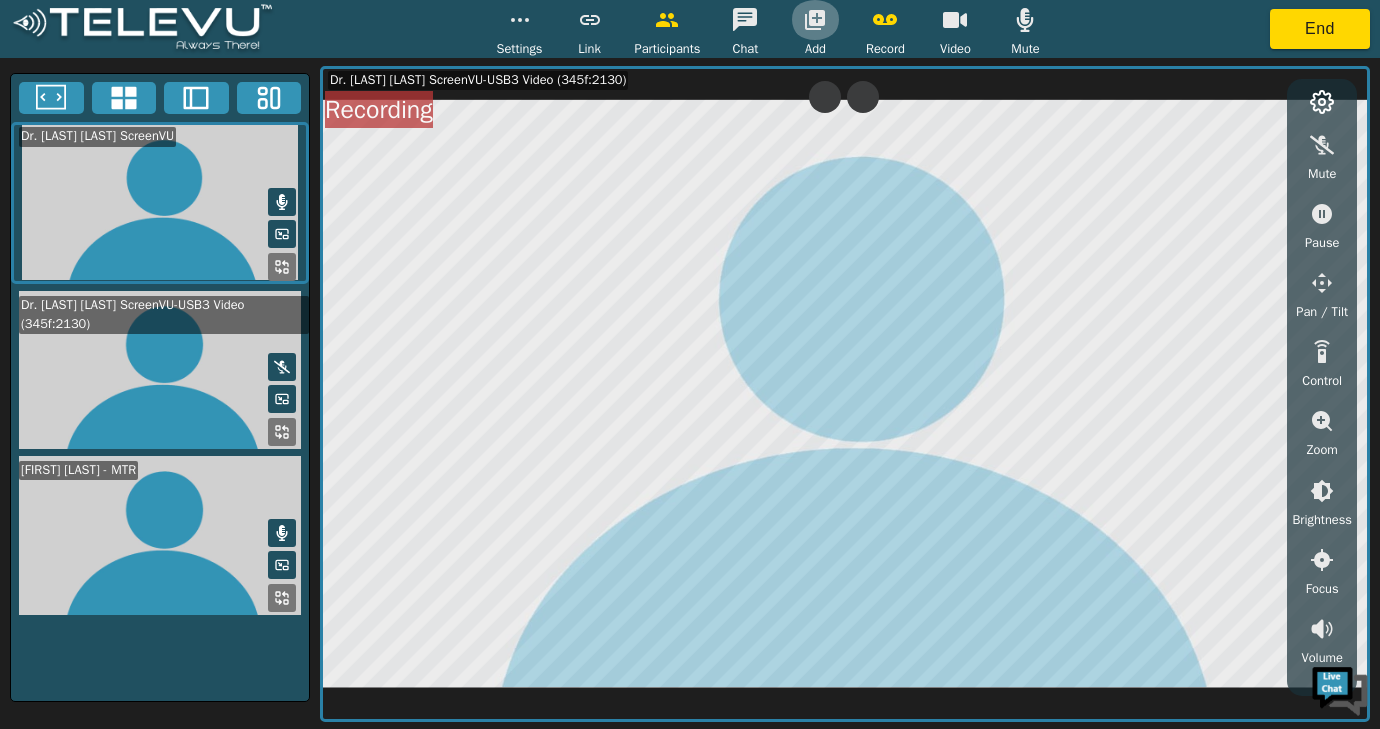 click 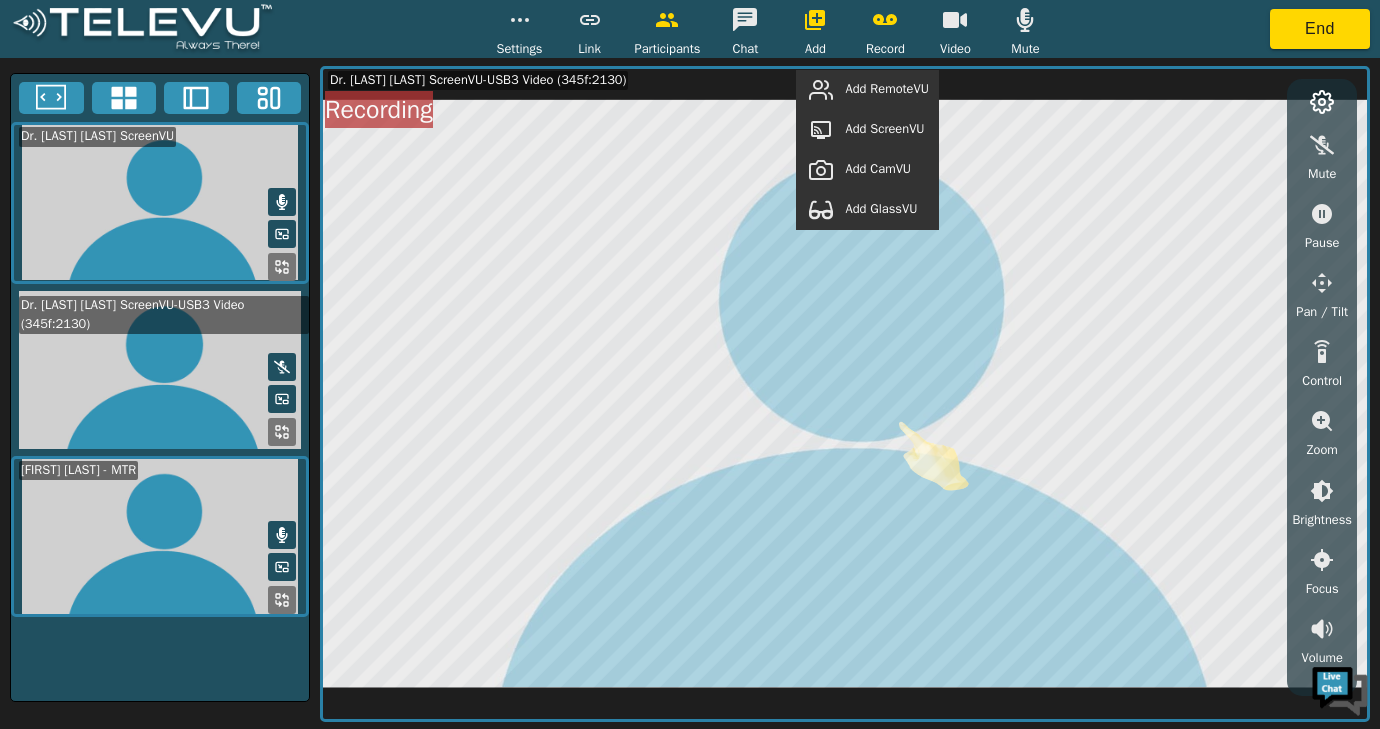 click on "Add RemoteVU" at bounding box center [887, 89] 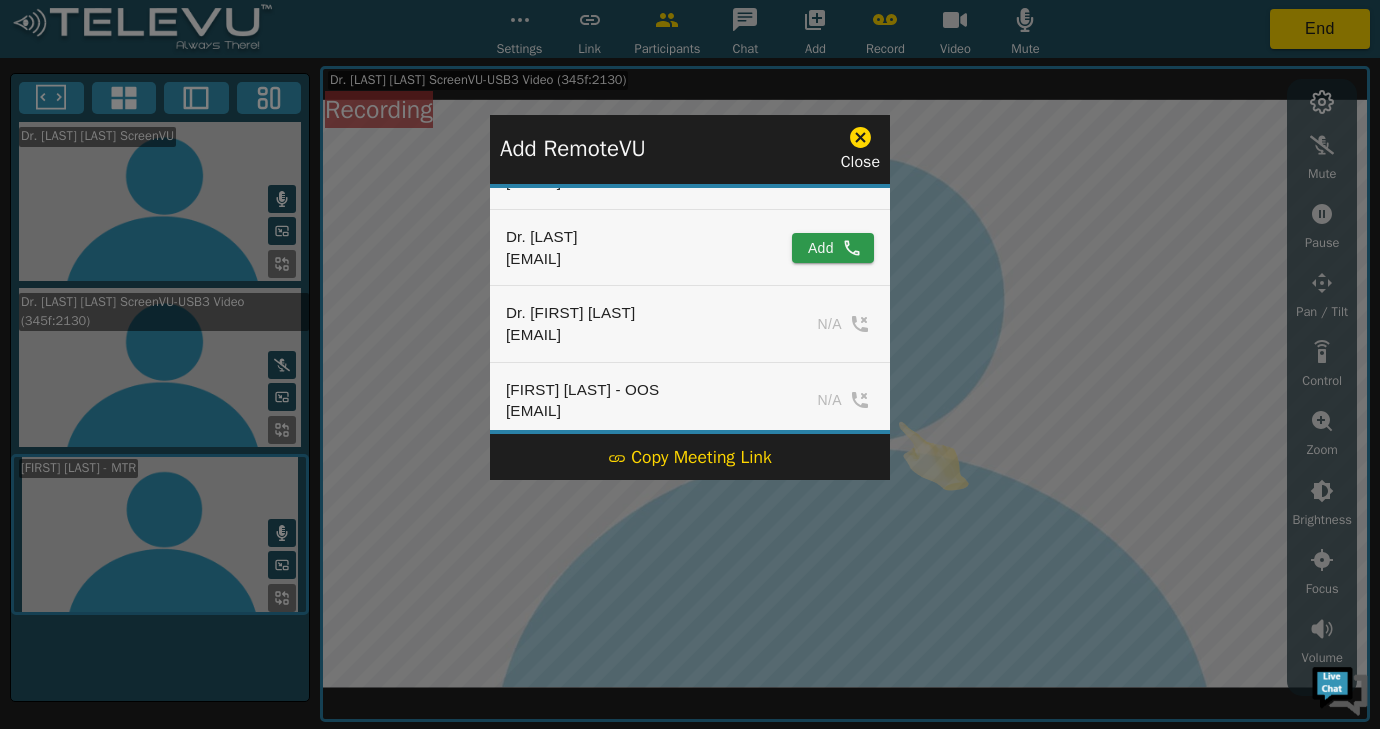 scroll, scrollTop: 561, scrollLeft: 0, axis: vertical 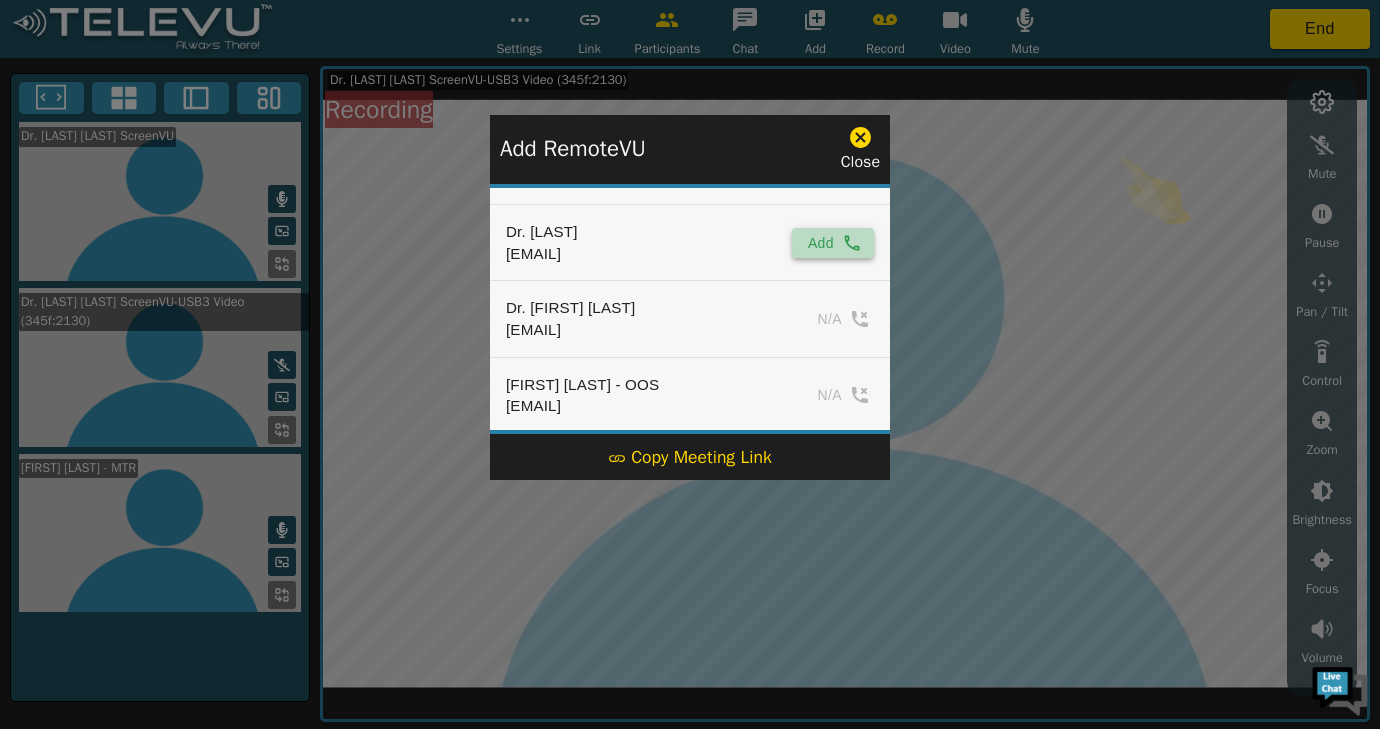 click on "Add" at bounding box center (833, 243) 